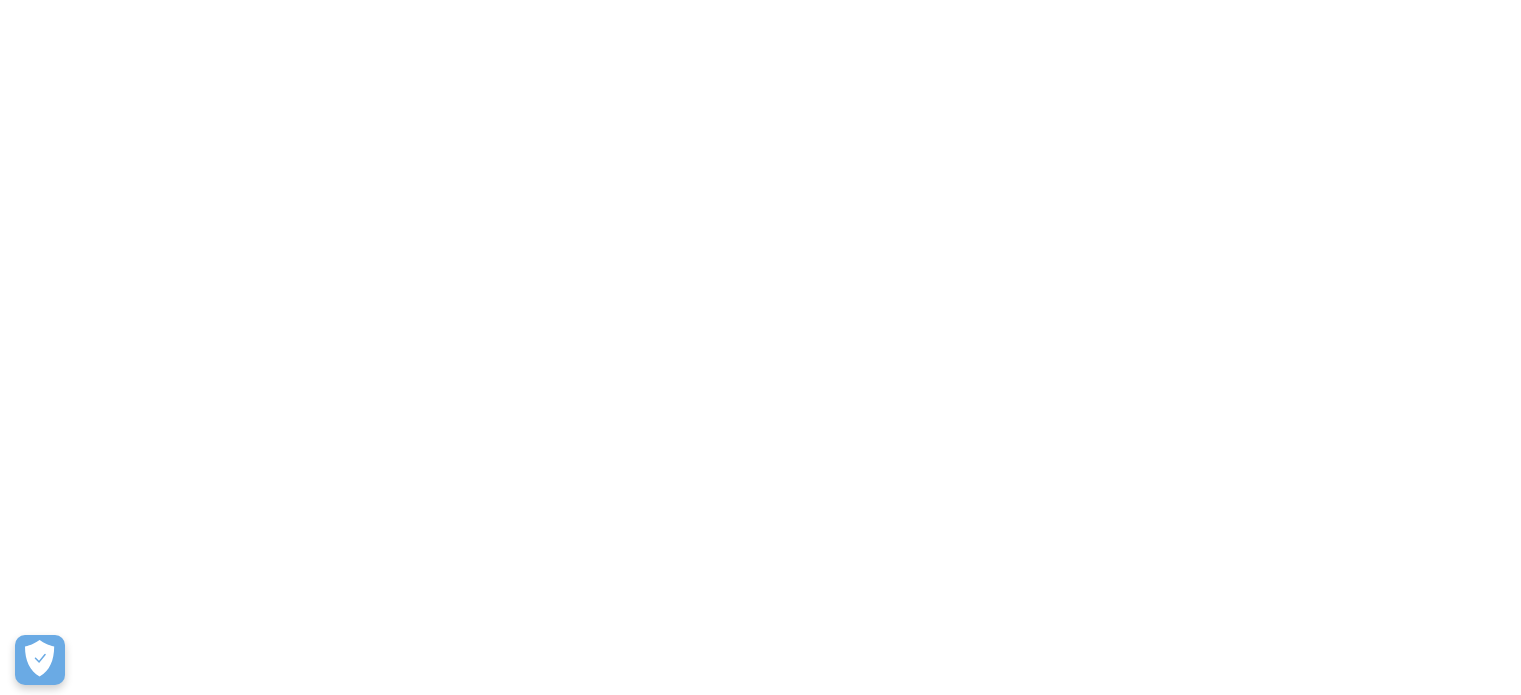 scroll, scrollTop: 0, scrollLeft: 0, axis: both 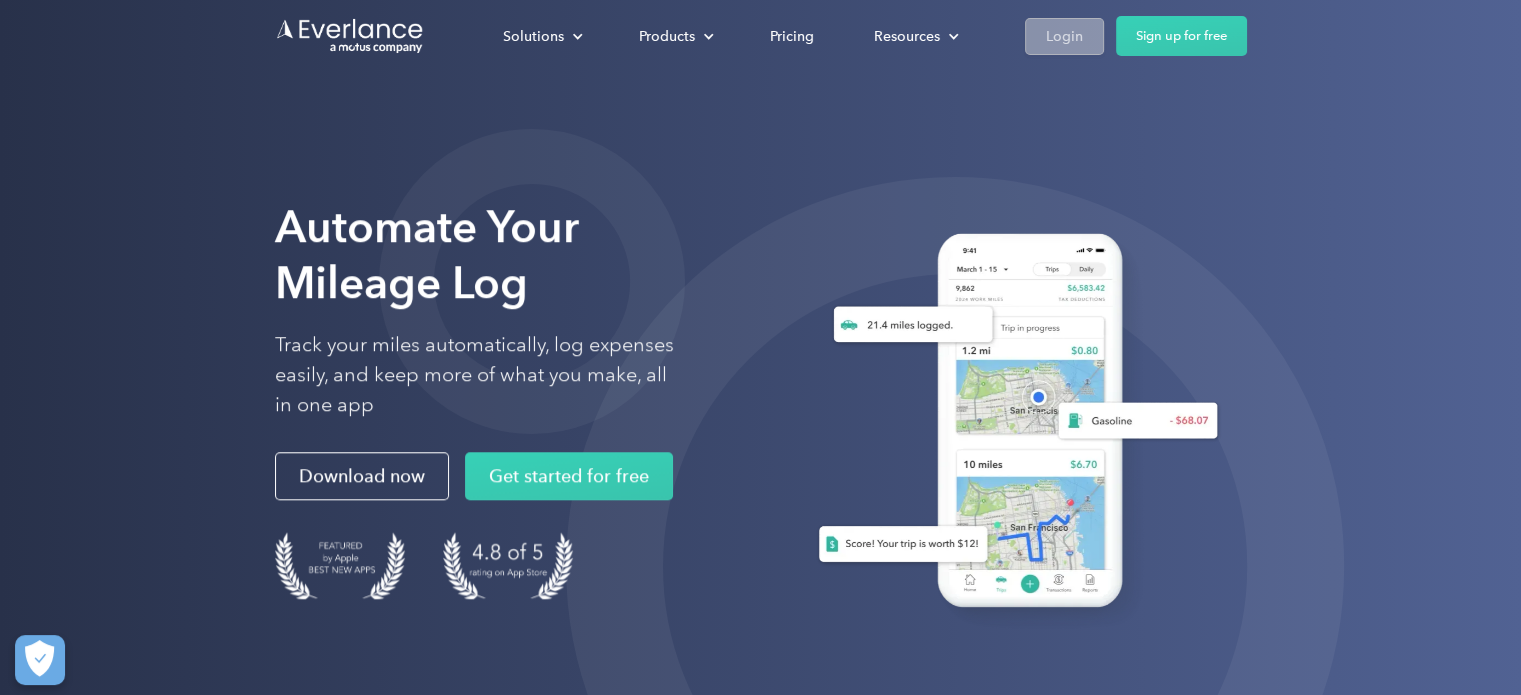 click on "Login" at bounding box center [1064, 36] 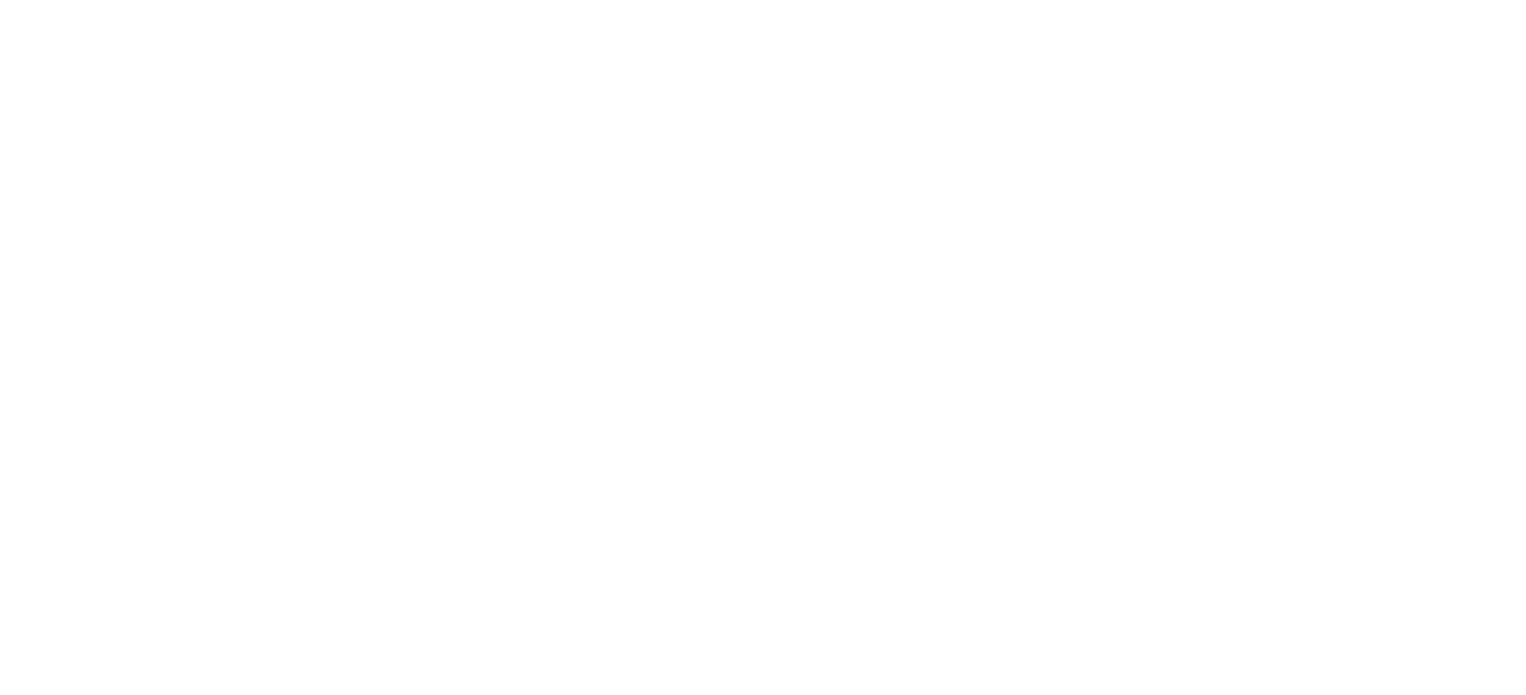scroll, scrollTop: 0, scrollLeft: 0, axis: both 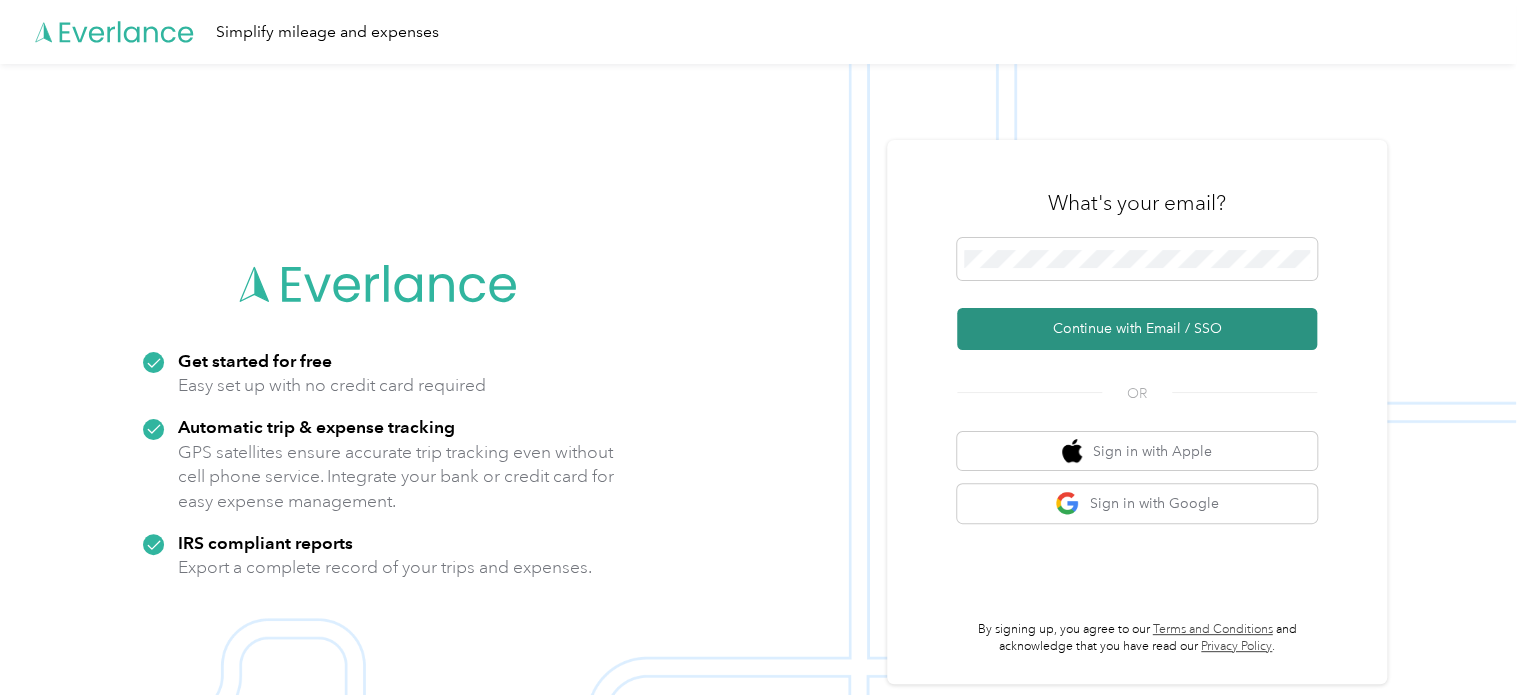 click on "Continue with Email / SSO" at bounding box center (1137, 329) 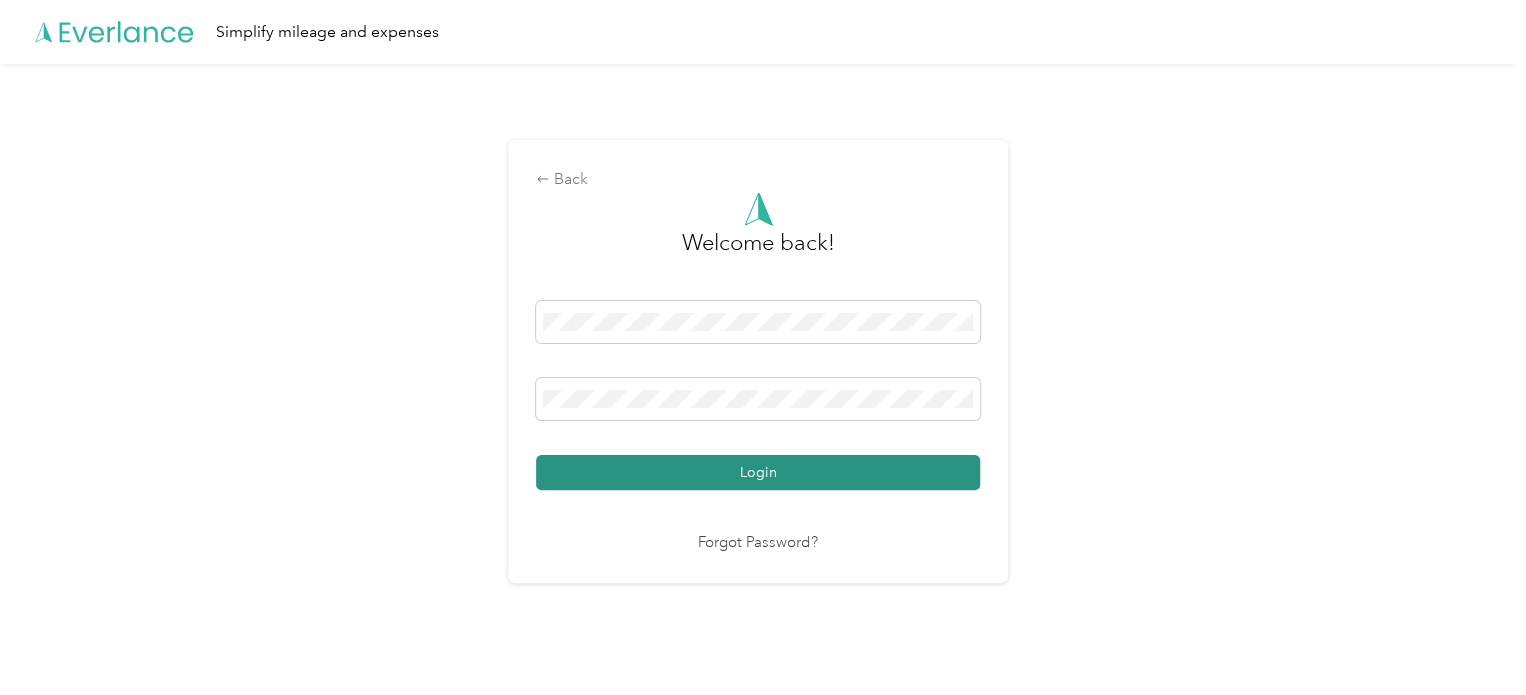 click on "Login" at bounding box center [758, 472] 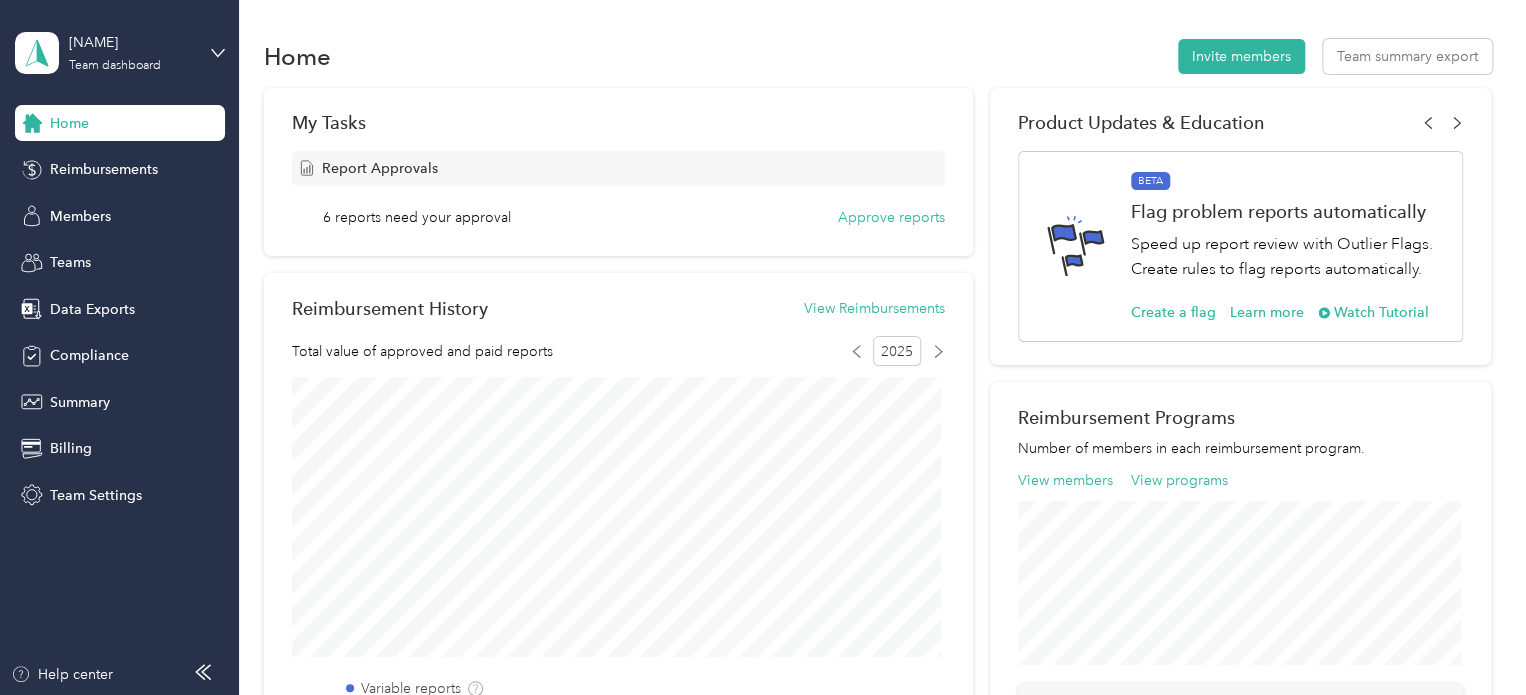 click on "Report Approvals" at bounding box center (618, 168) 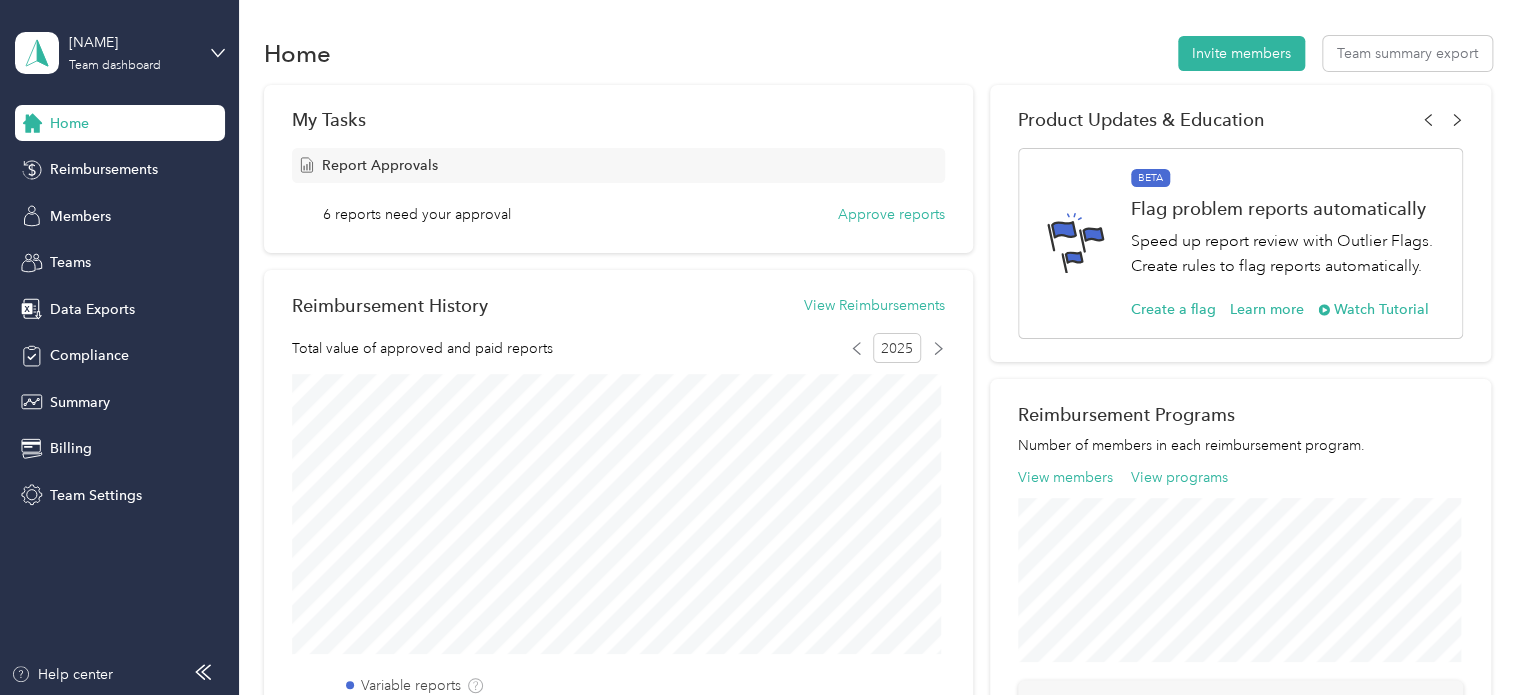 scroll, scrollTop: 0, scrollLeft: 0, axis: both 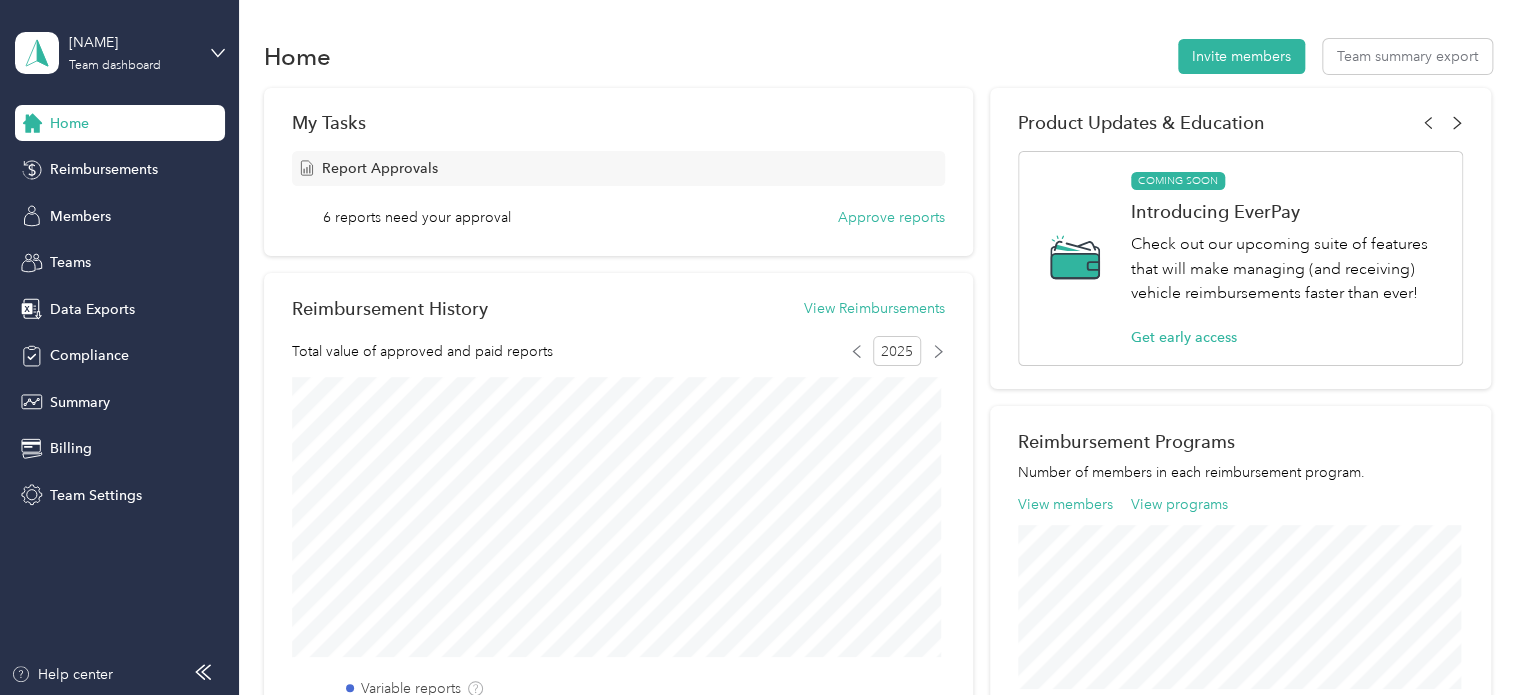 click 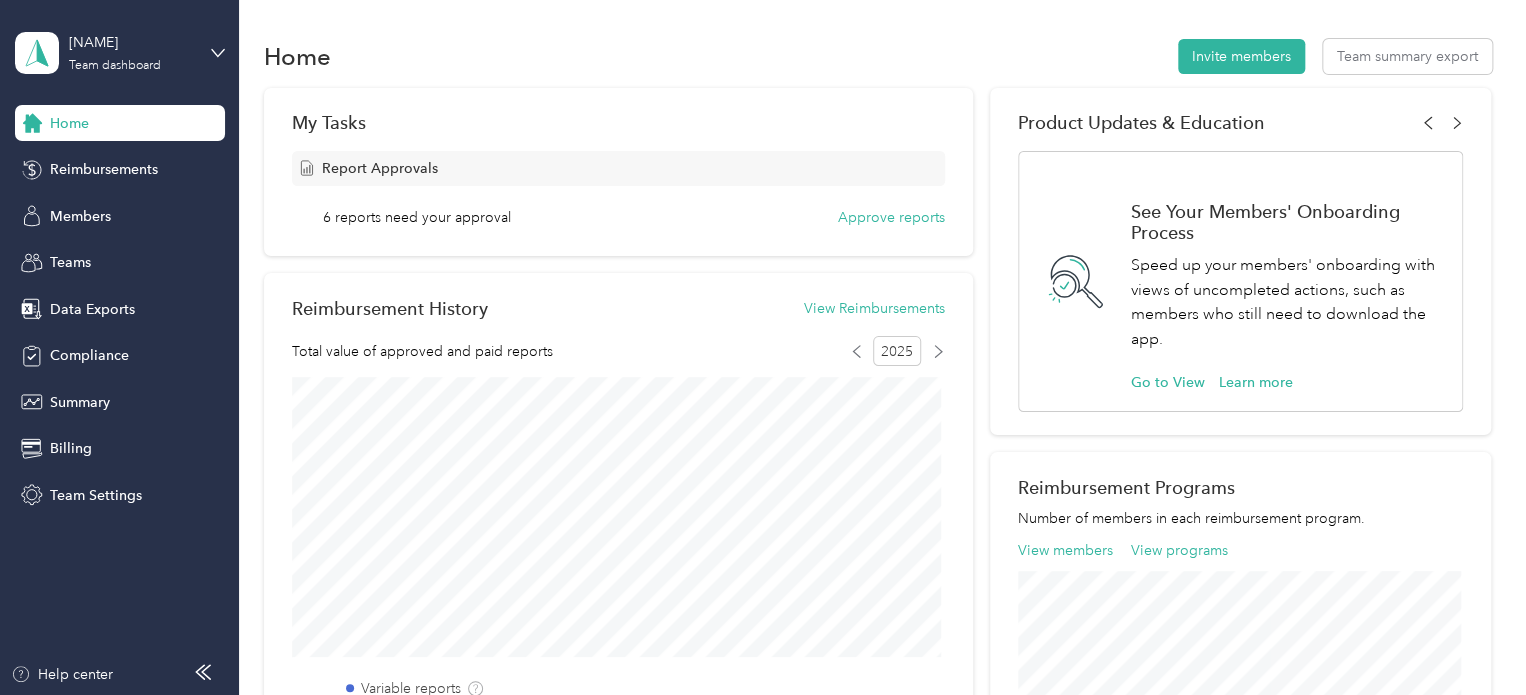 click 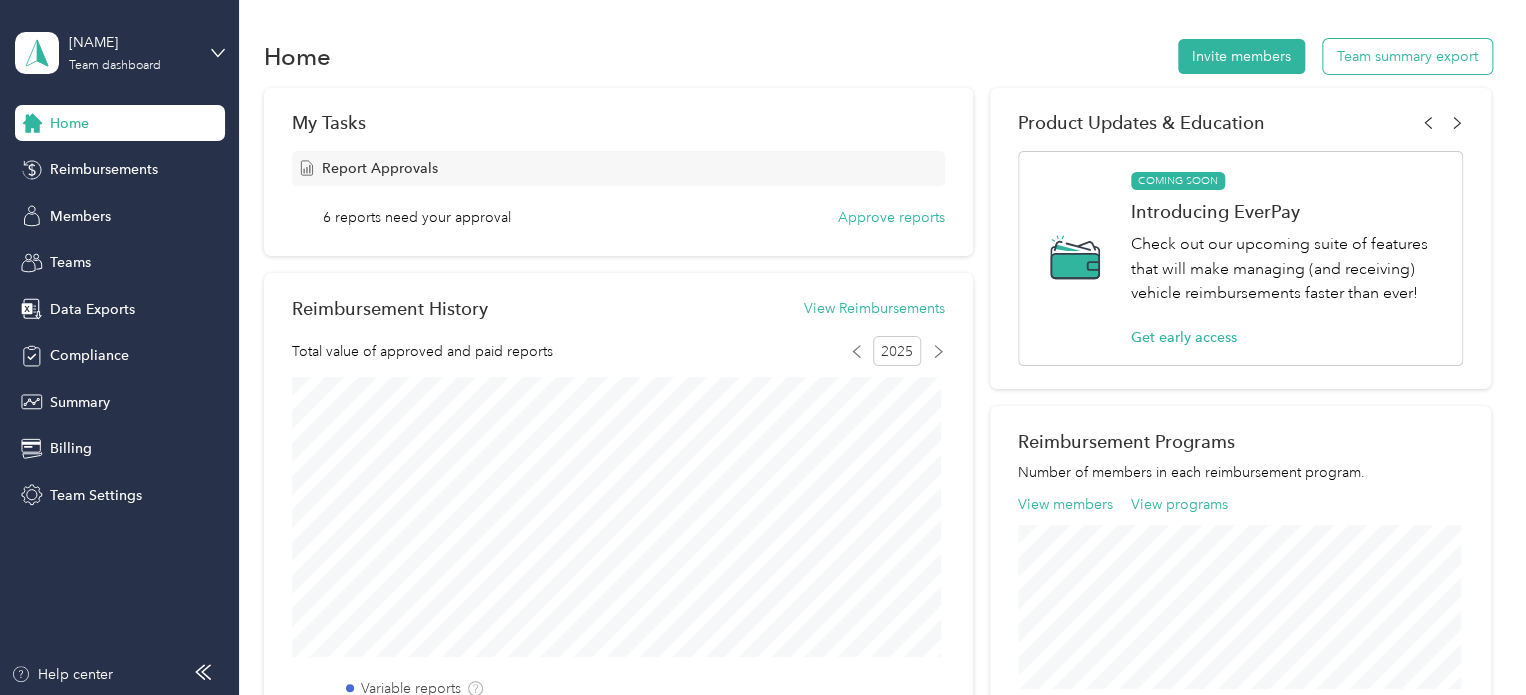 click on "Team summary export" at bounding box center (1407, 56) 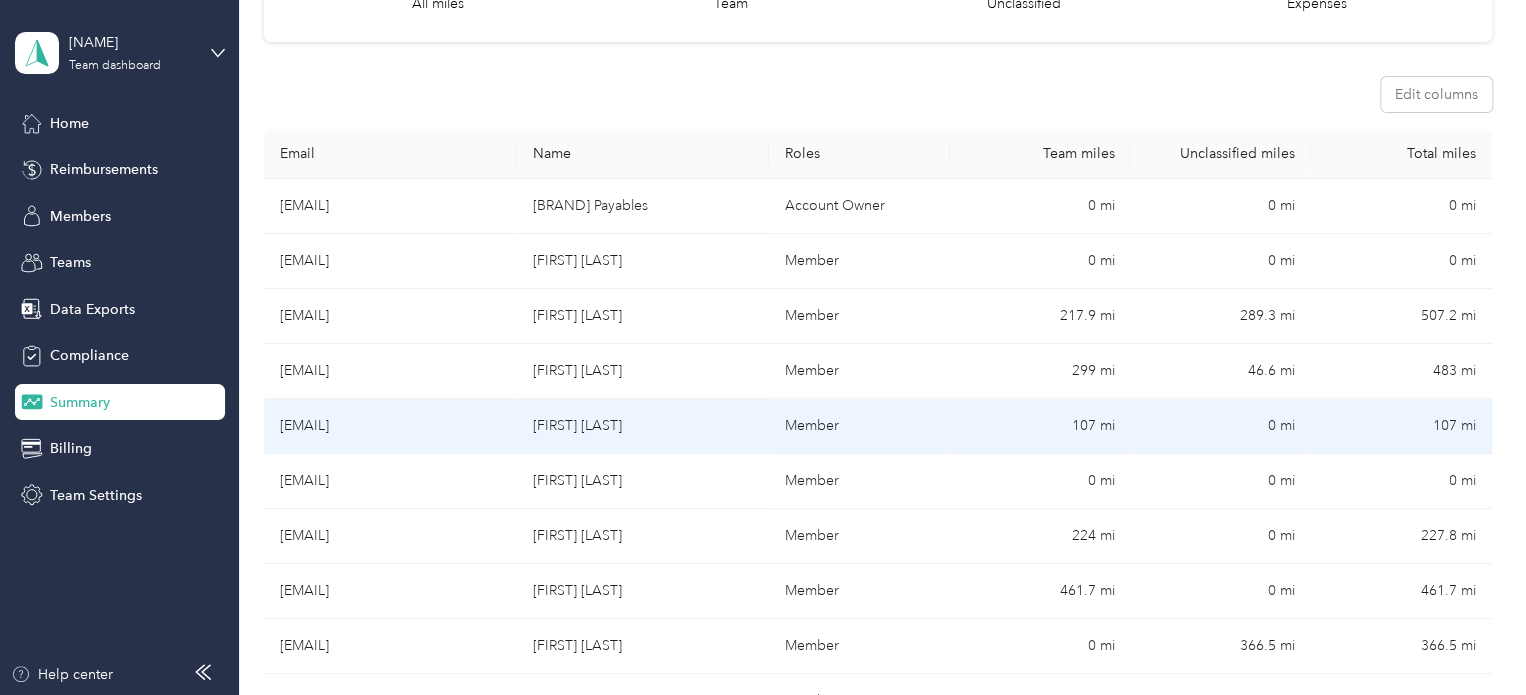 scroll, scrollTop: 466, scrollLeft: 0, axis: vertical 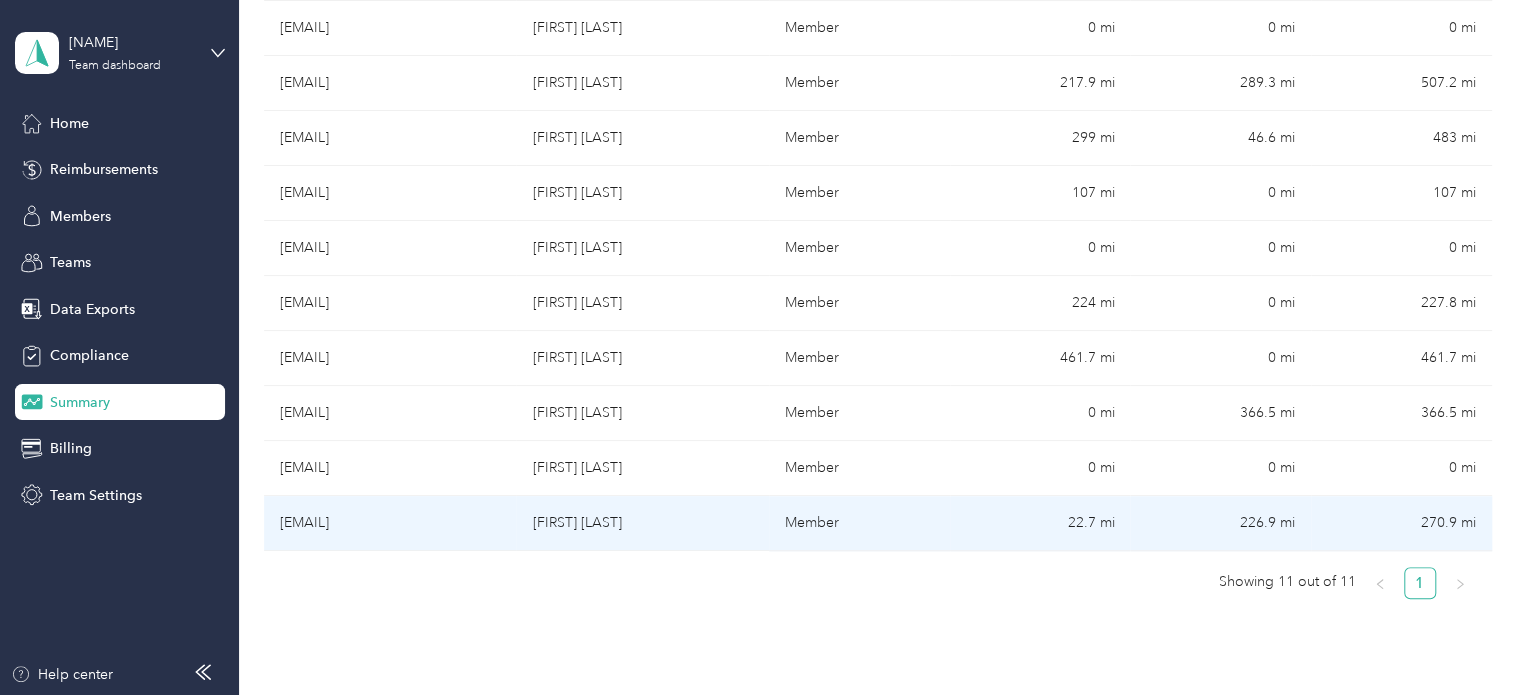 click on "[FIRST] [LAST]" at bounding box center (642, 523) 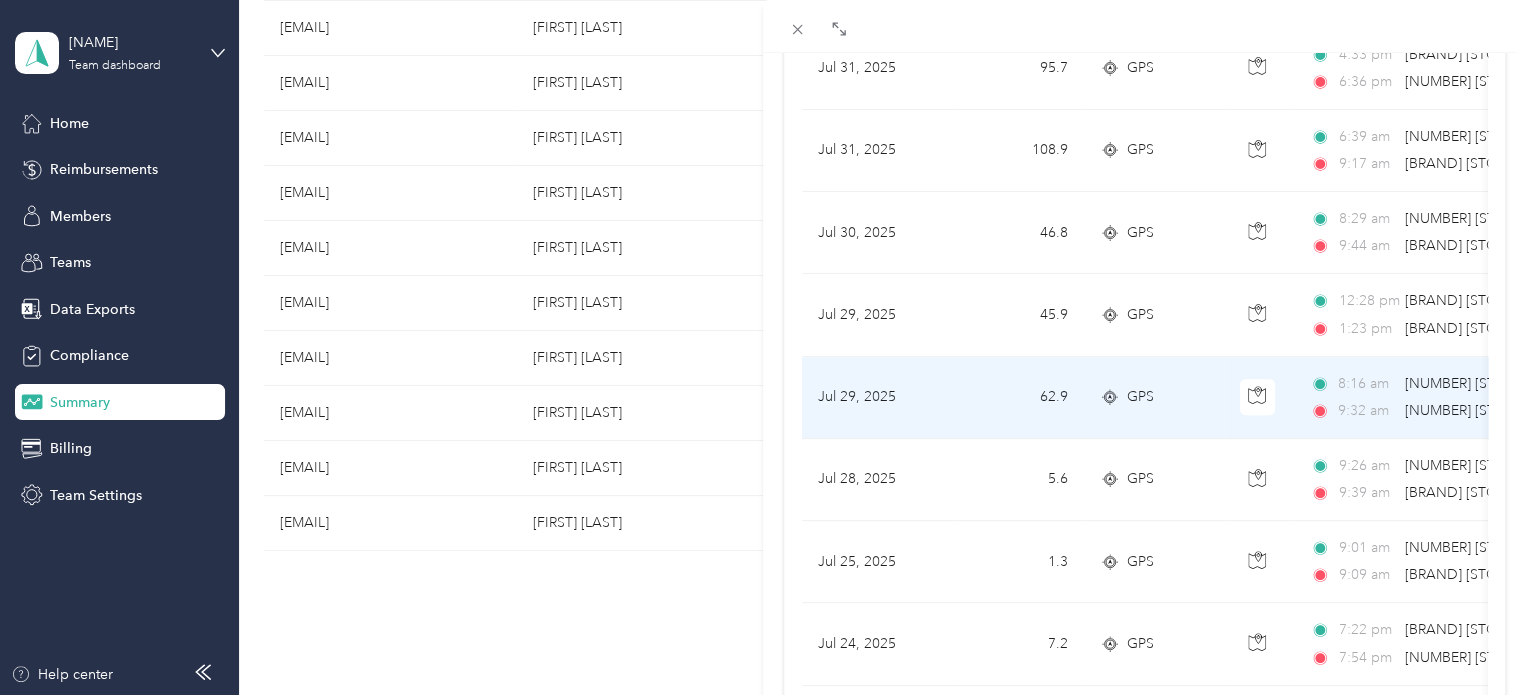 scroll, scrollTop: 0, scrollLeft: 0, axis: both 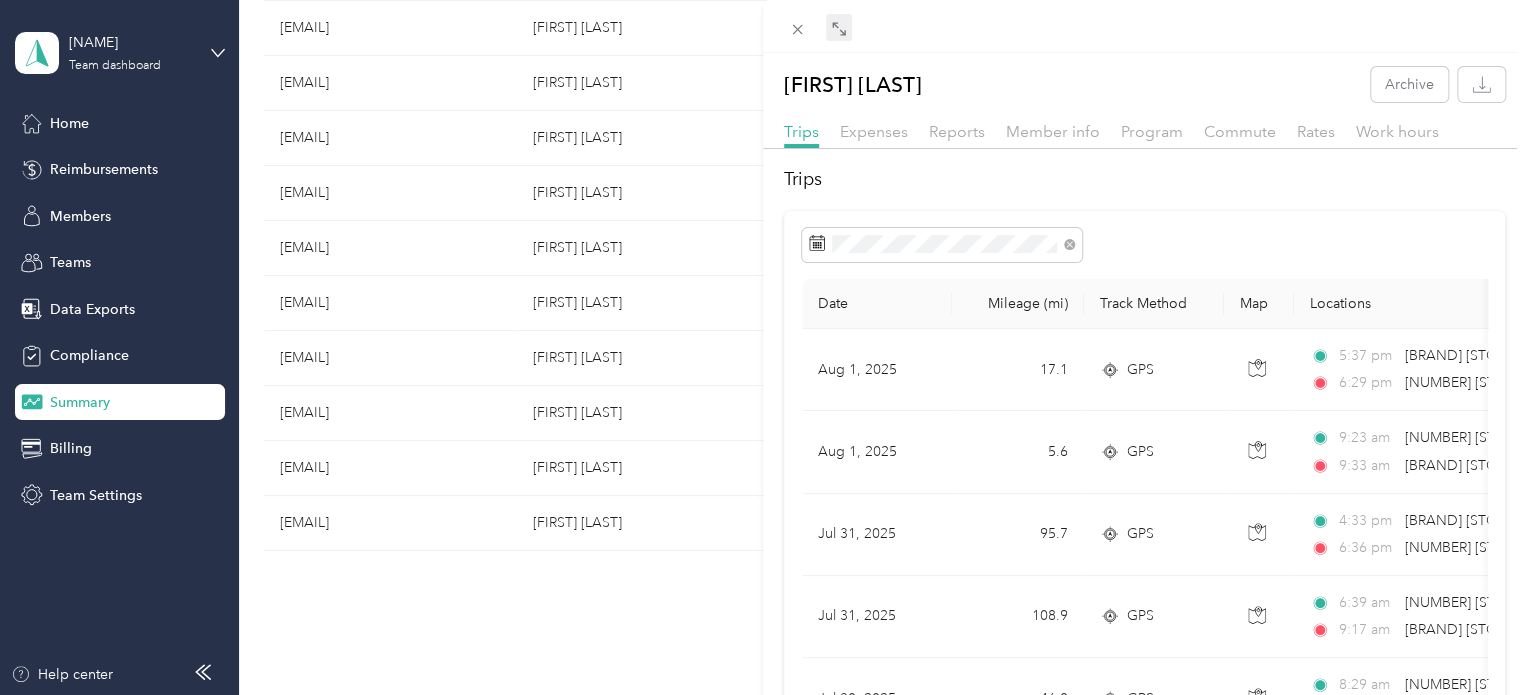 click at bounding box center [839, 28] 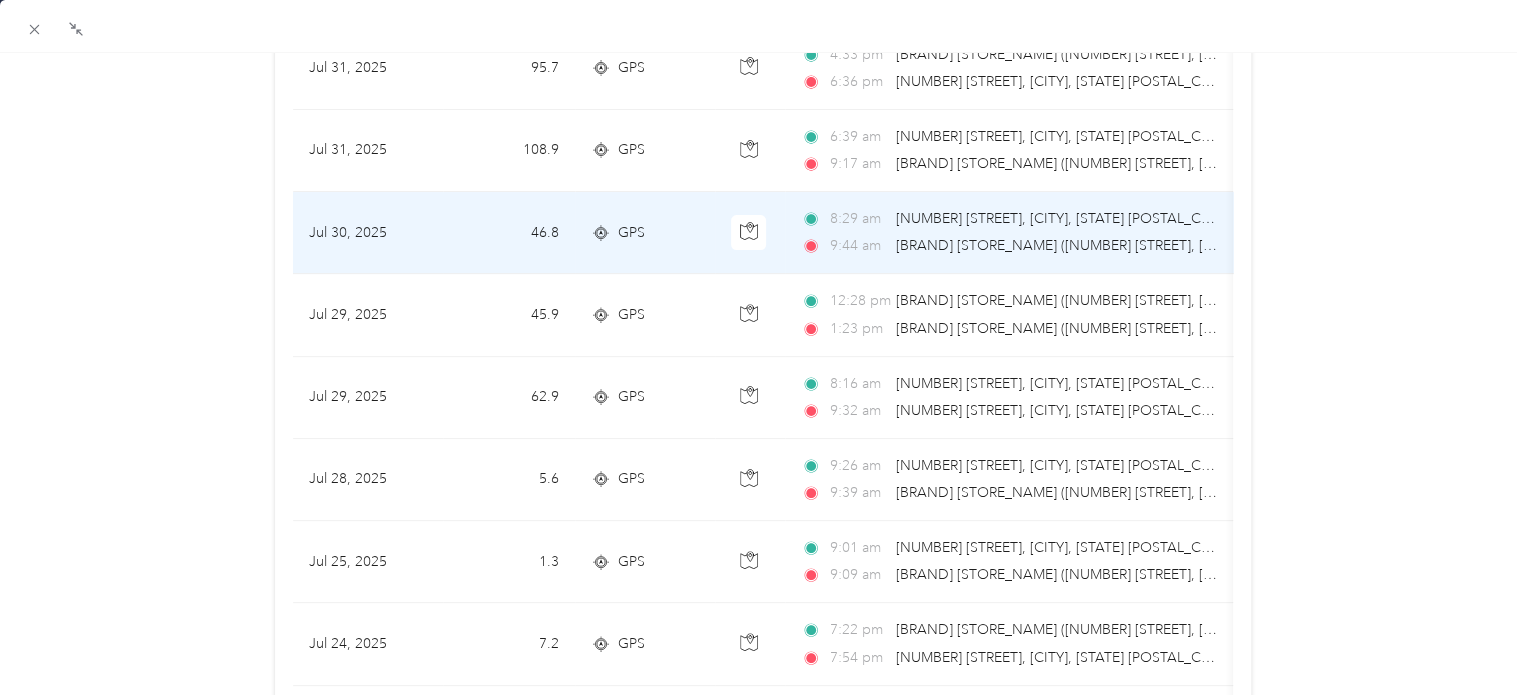 scroll, scrollTop: 233, scrollLeft: 0, axis: vertical 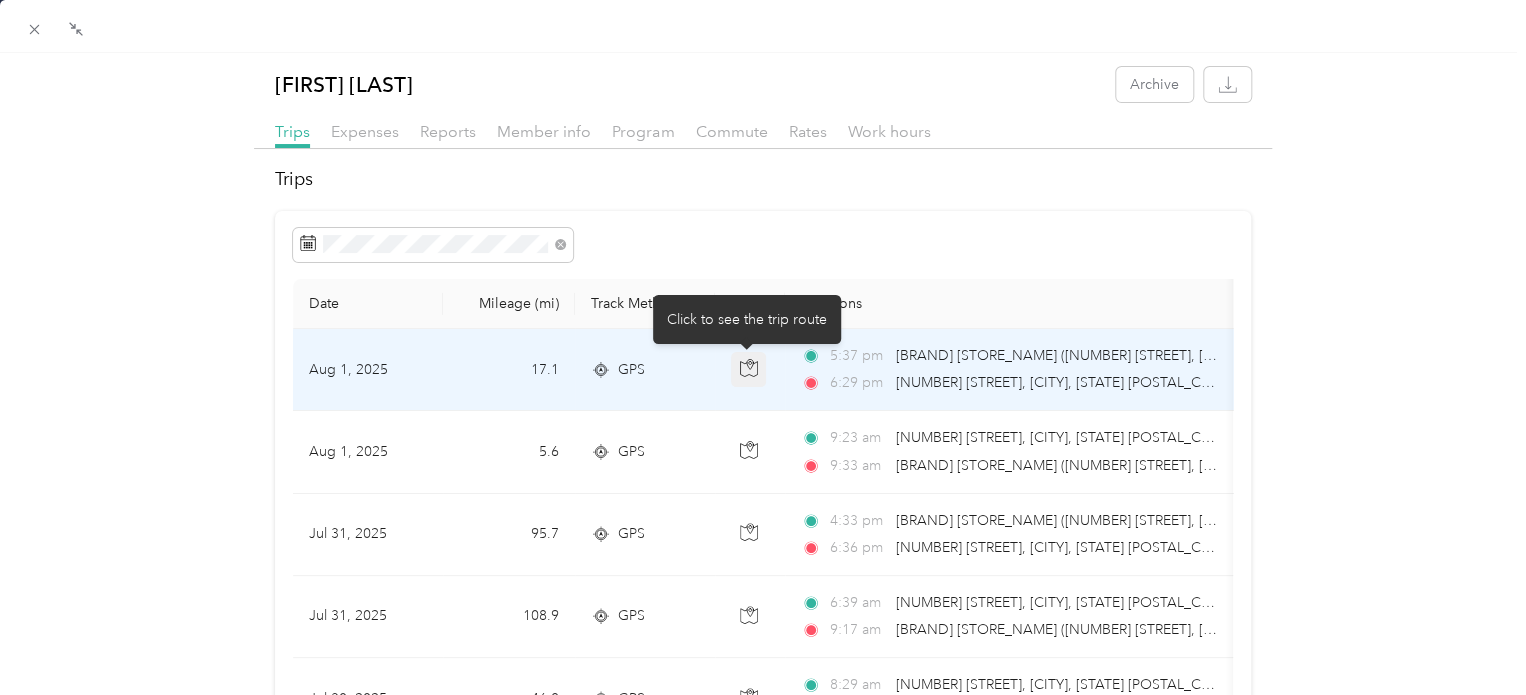 click 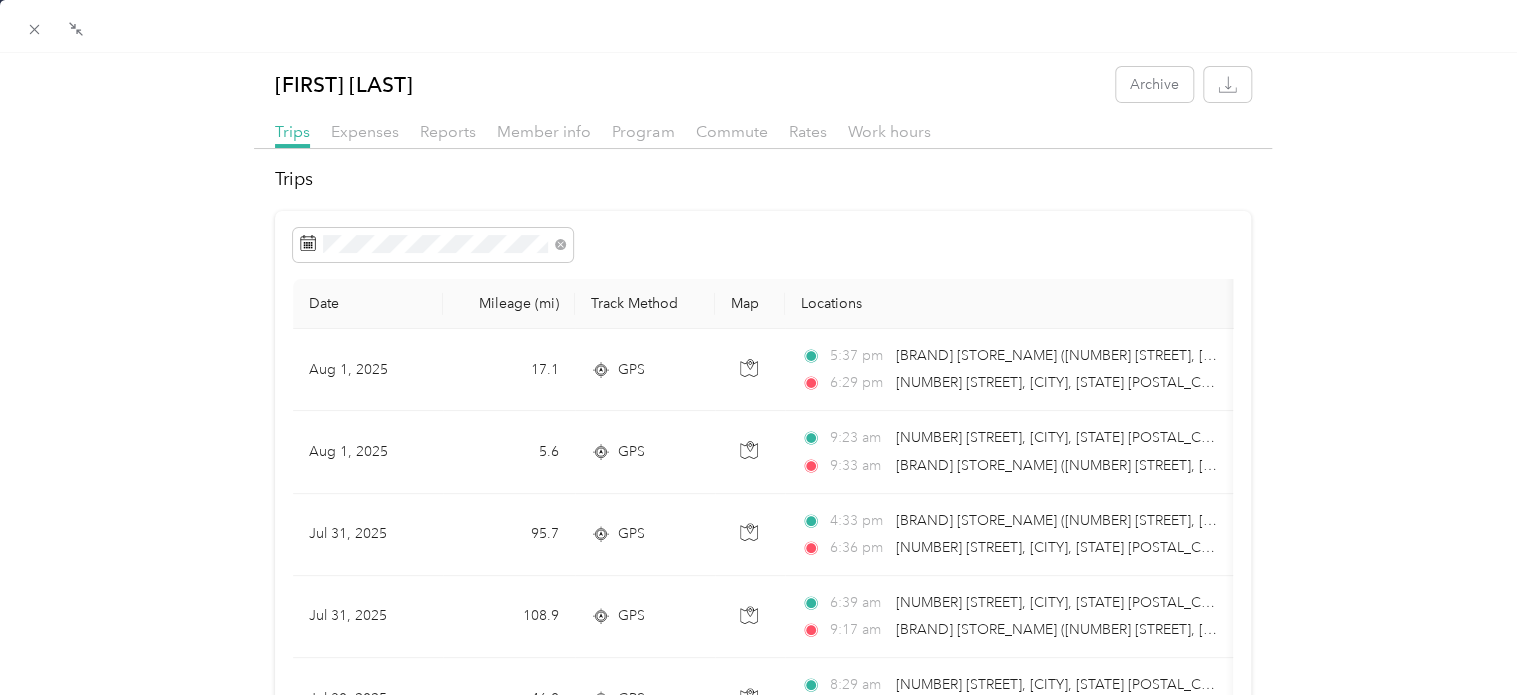 click at bounding box center [763, 245] 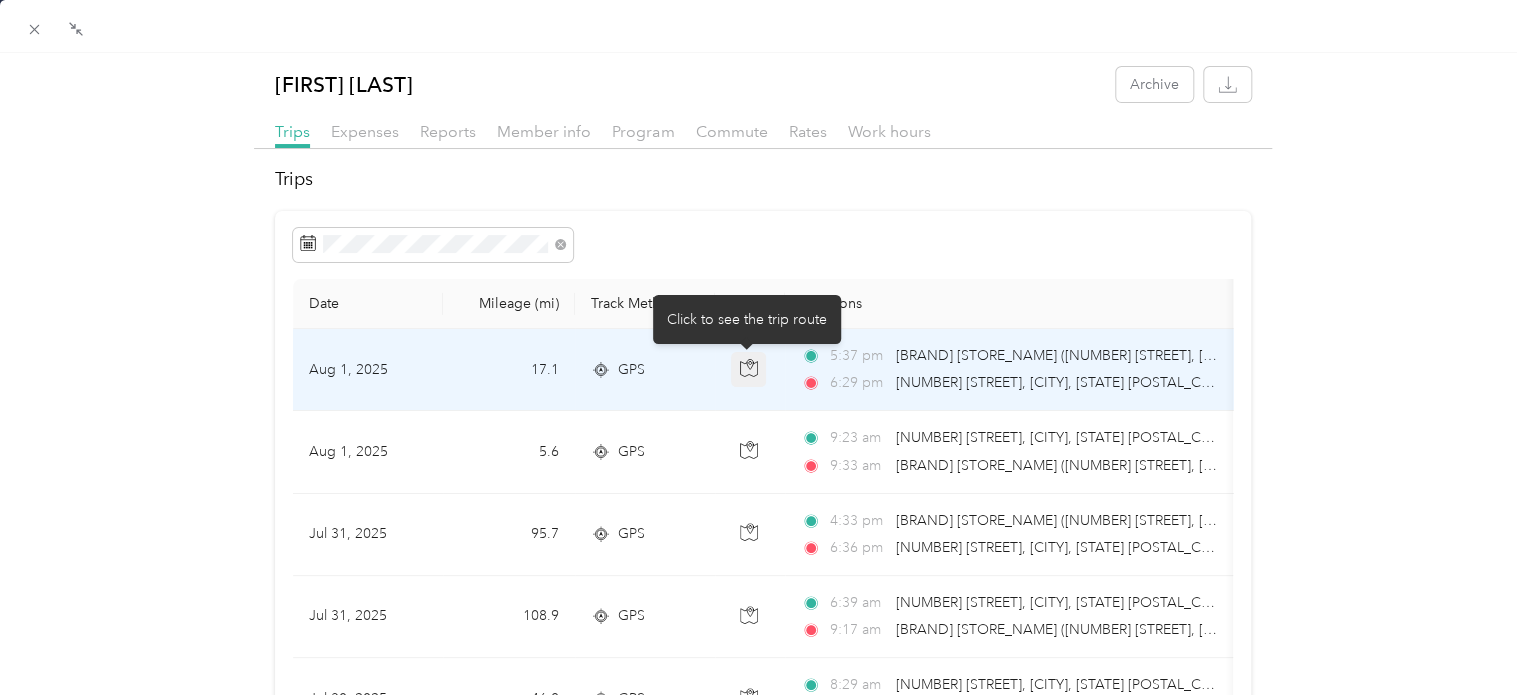 click 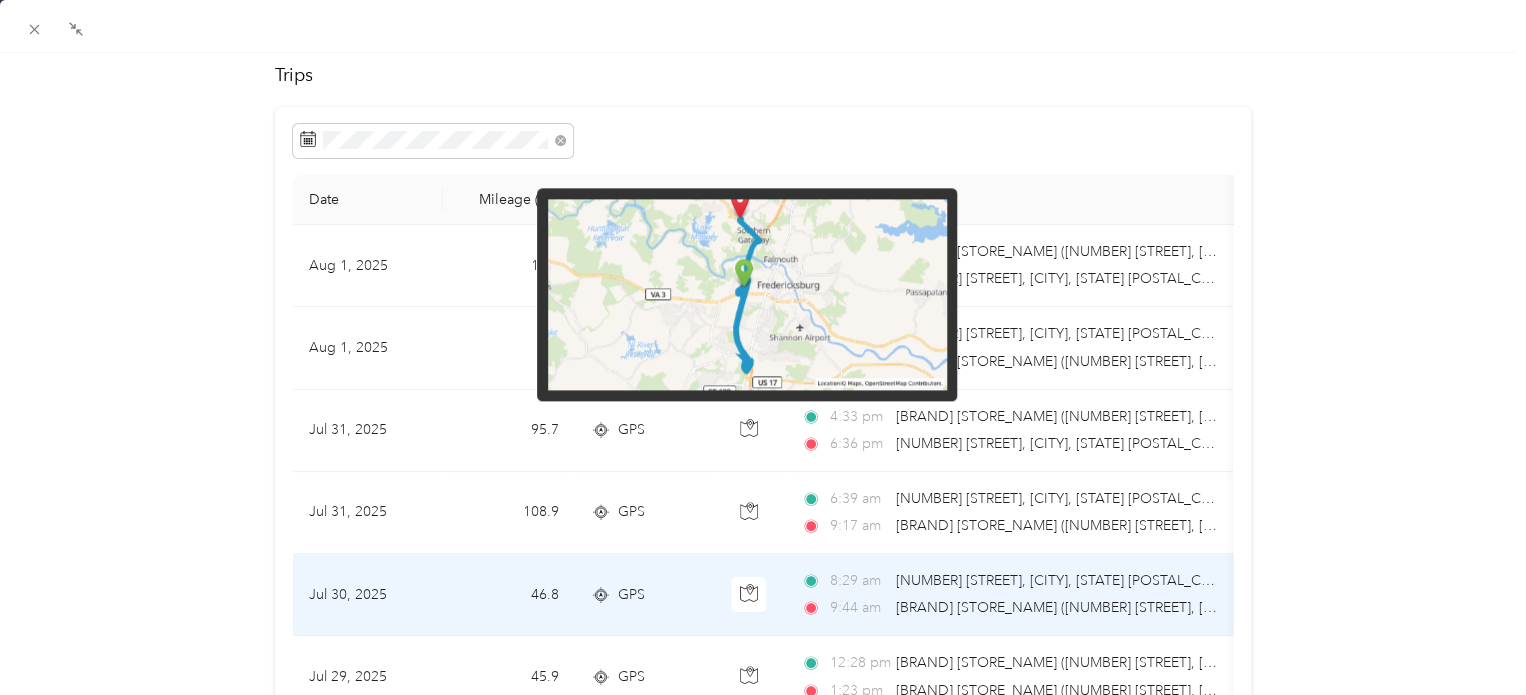 scroll, scrollTop: 0, scrollLeft: 0, axis: both 